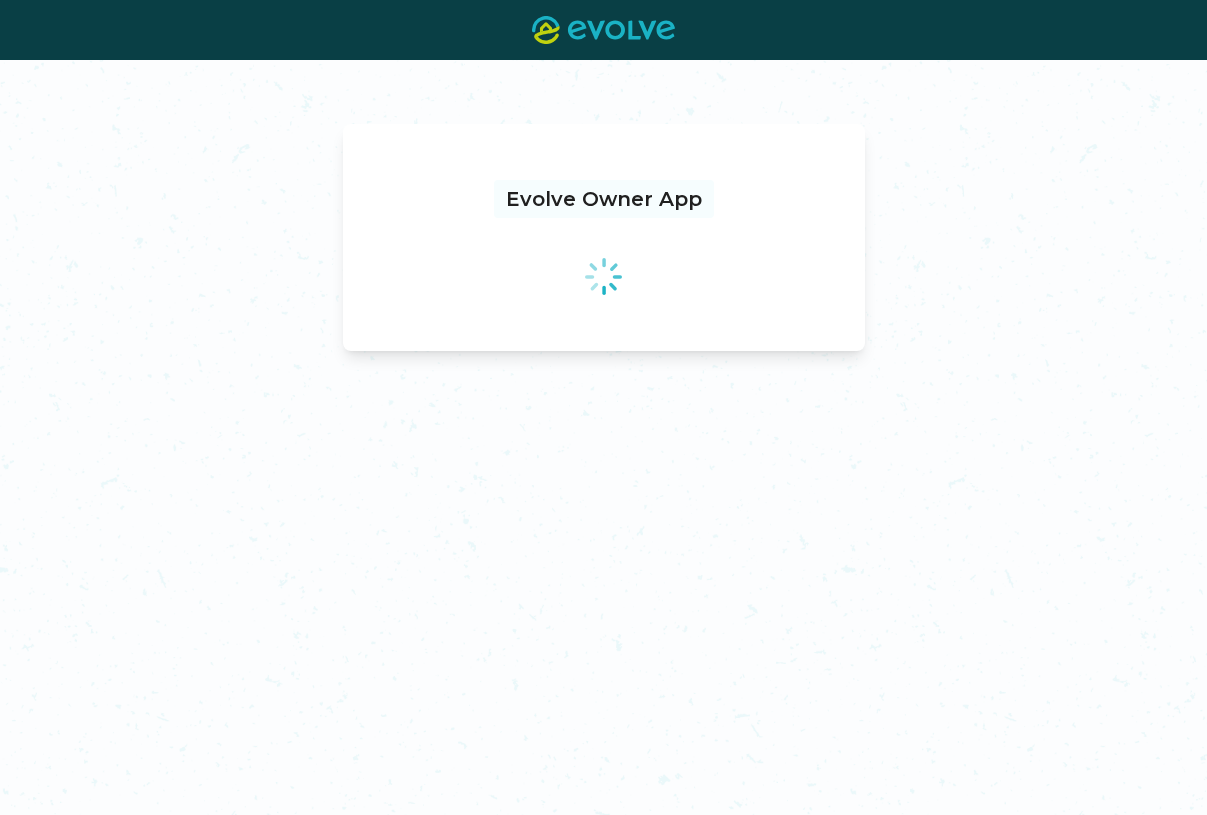 scroll, scrollTop: 0, scrollLeft: 0, axis: both 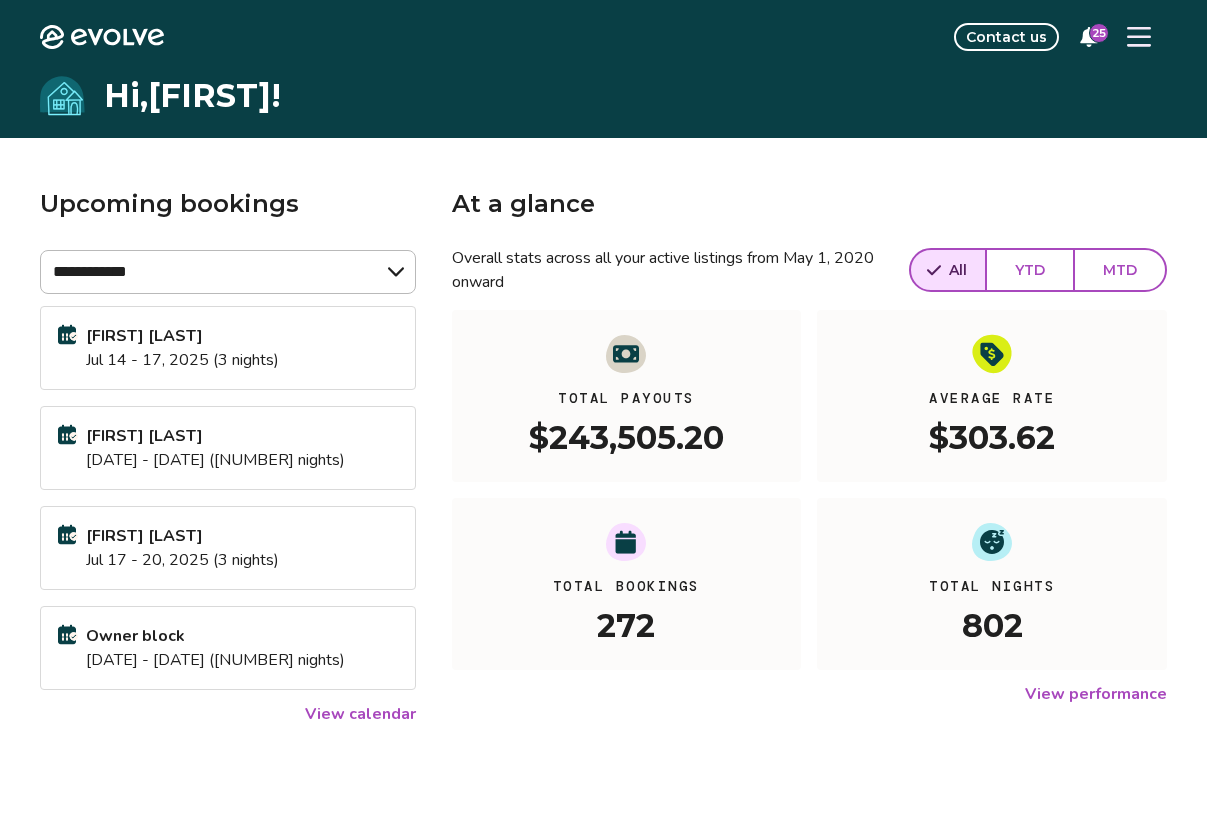 click on "View calendar" at bounding box center (360, 714) 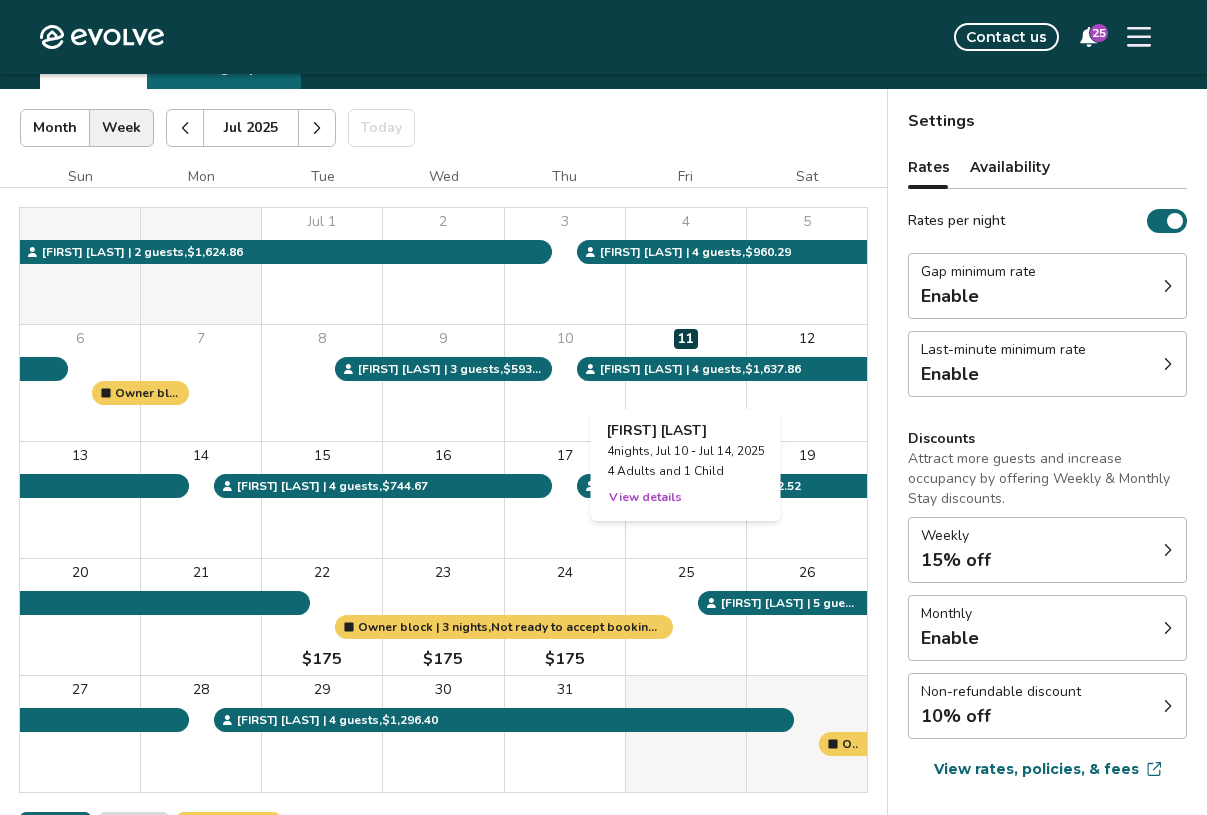 scroll, scrollTop: 0, scrollLeft: 0, axis: both 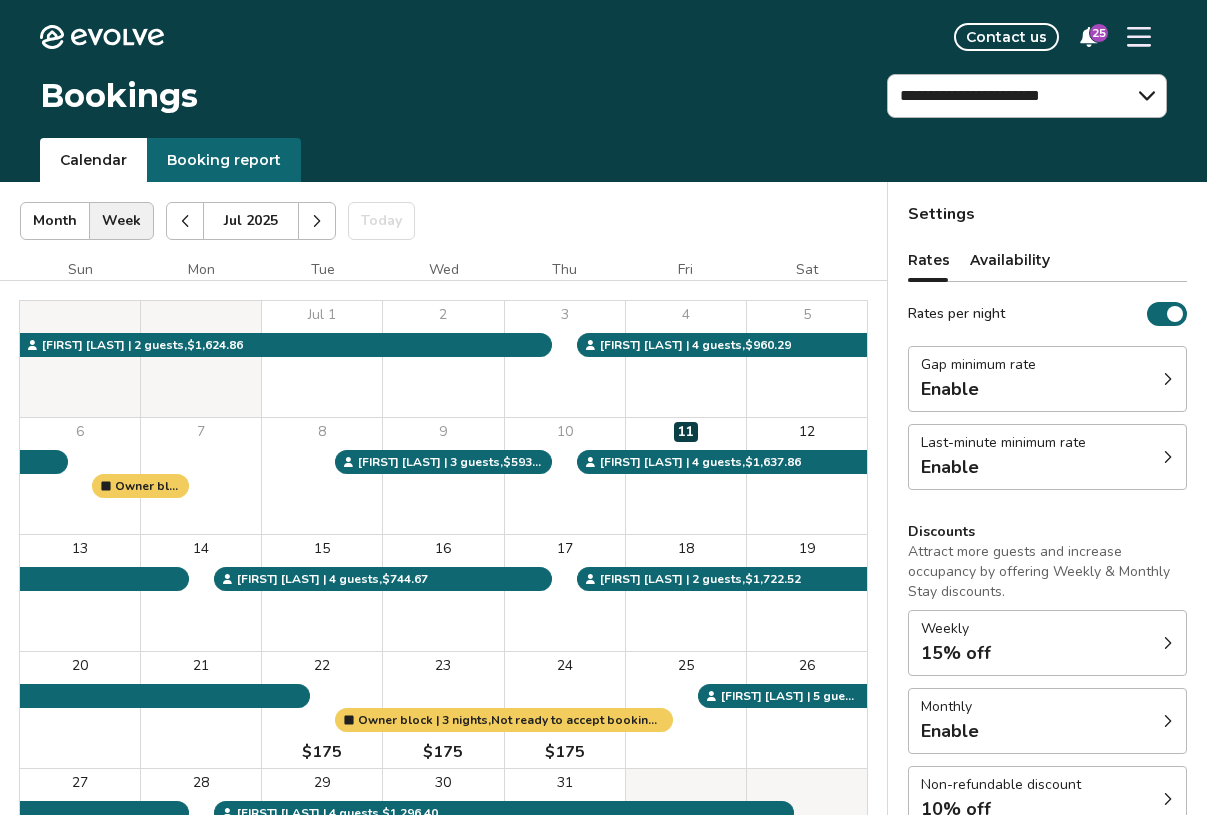 click 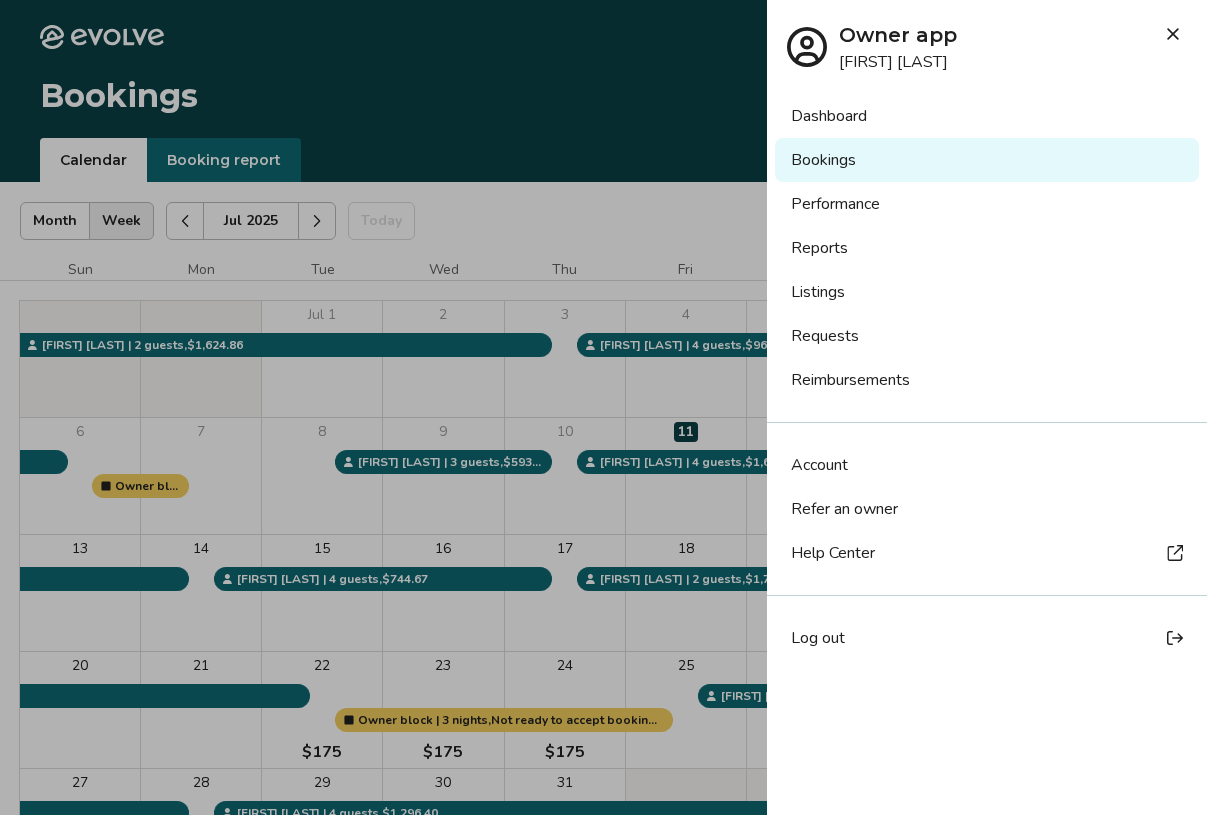 click on "Listings" at bounding box center (987, 292) 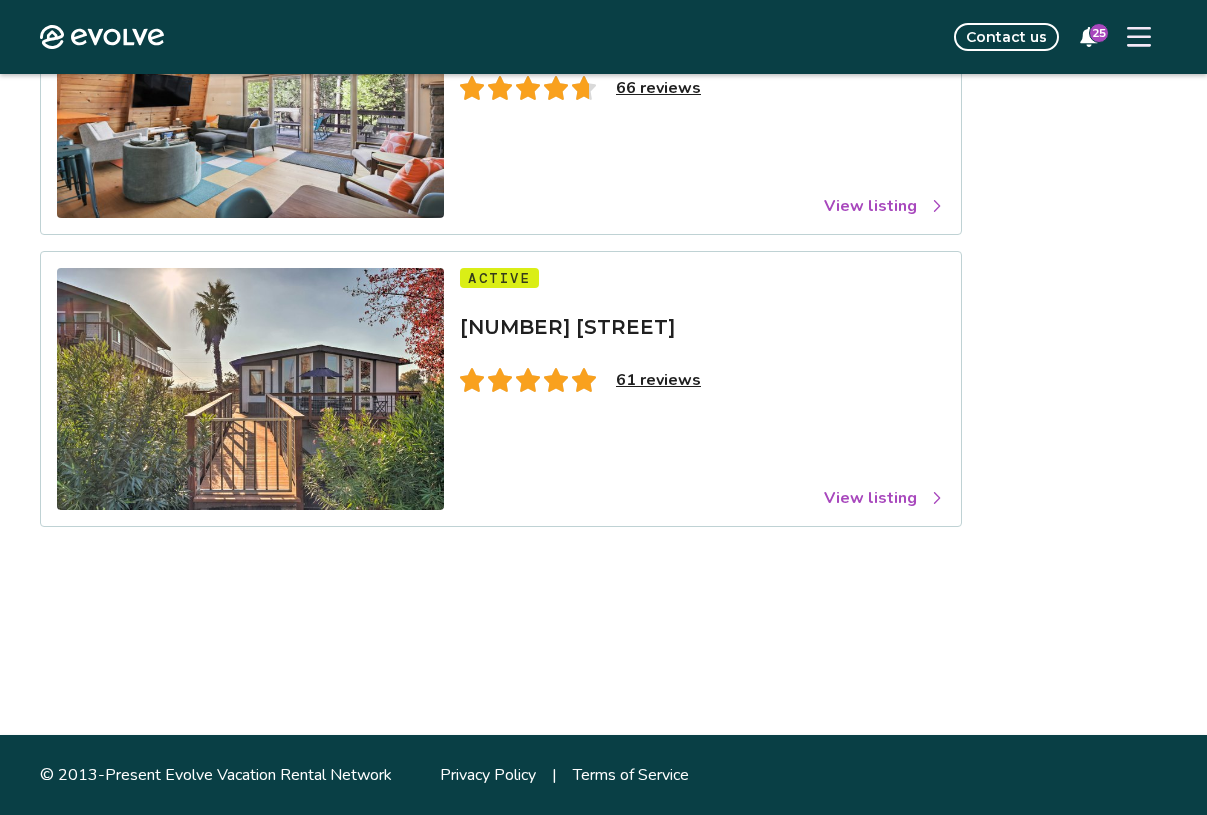 scroll, scrollTop: 0, scrollLeft: 0, axis: both 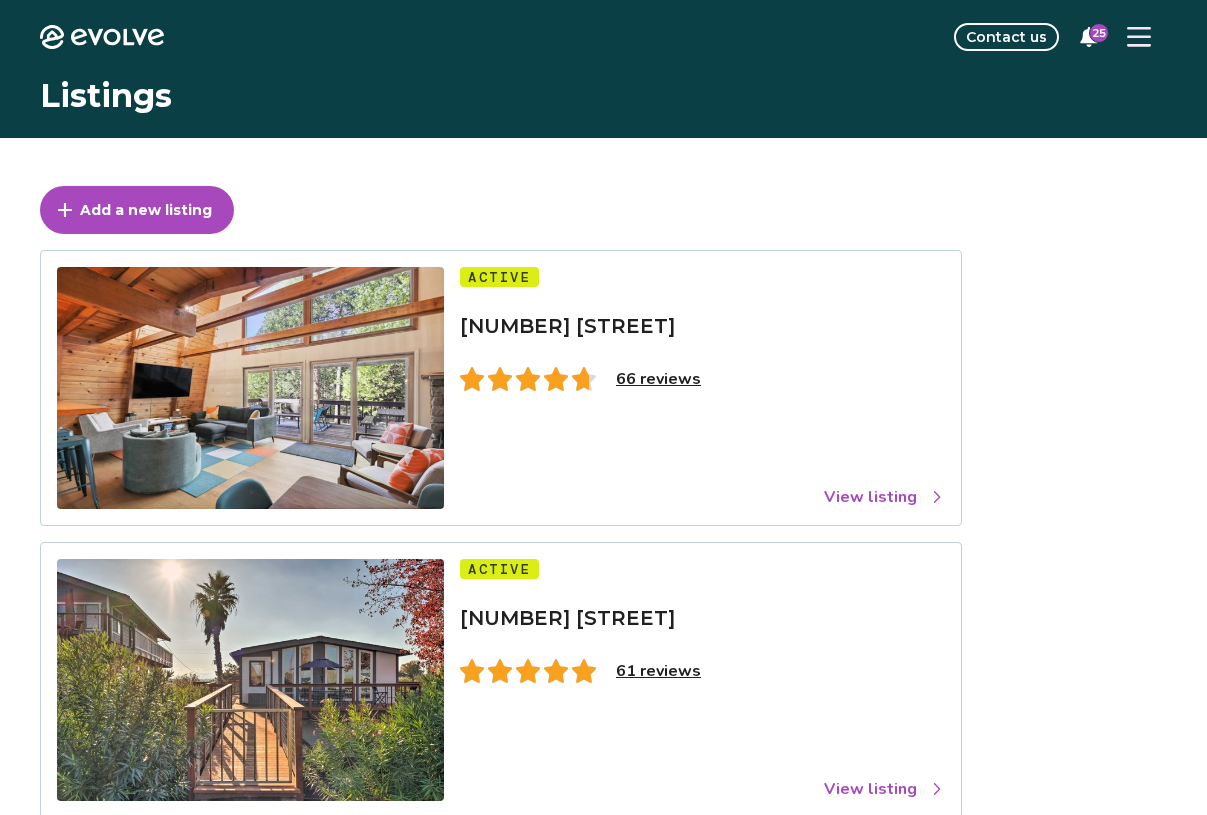 click at bounding box center [1139, 37] 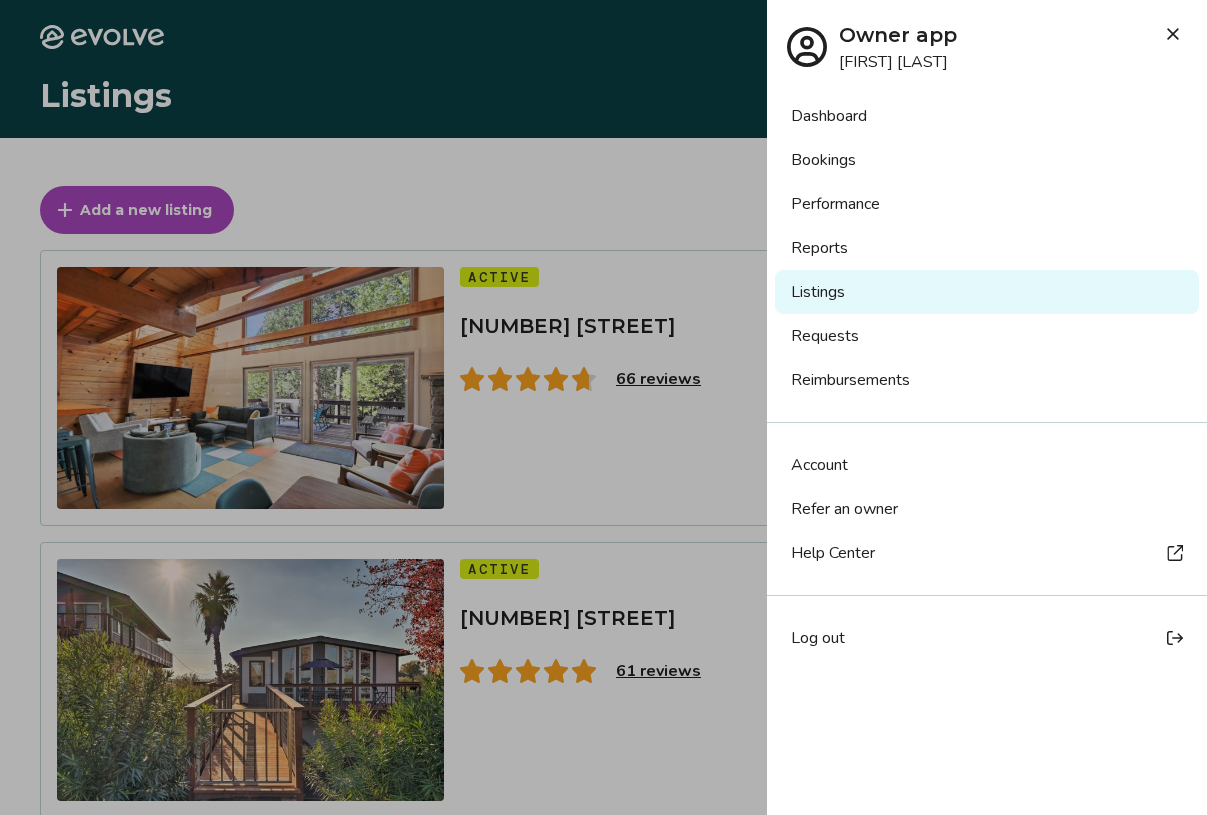 click on "Reports" at bounding box center [987, 248] 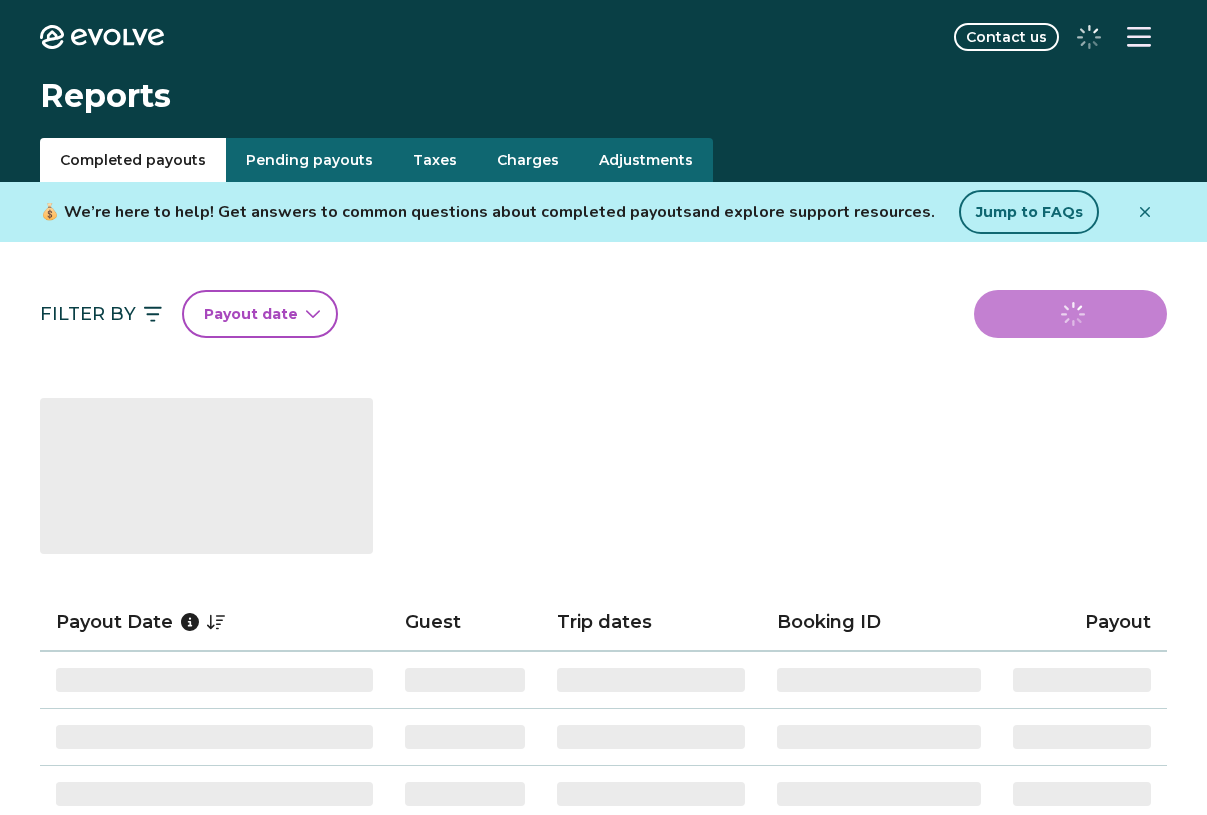 scroll, scrollTop: 0, scrollLeft: 0, axis: both 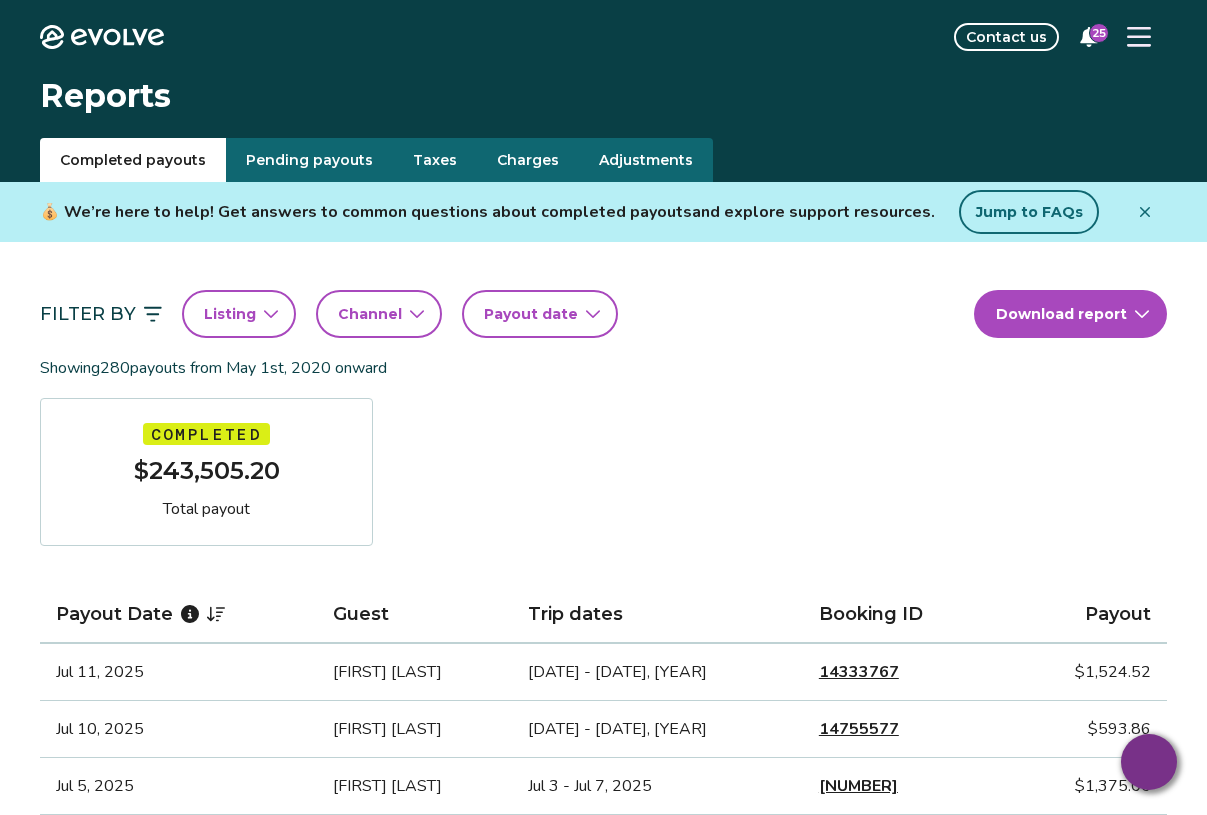 click on "Listing" at bounding box center (239, 314) 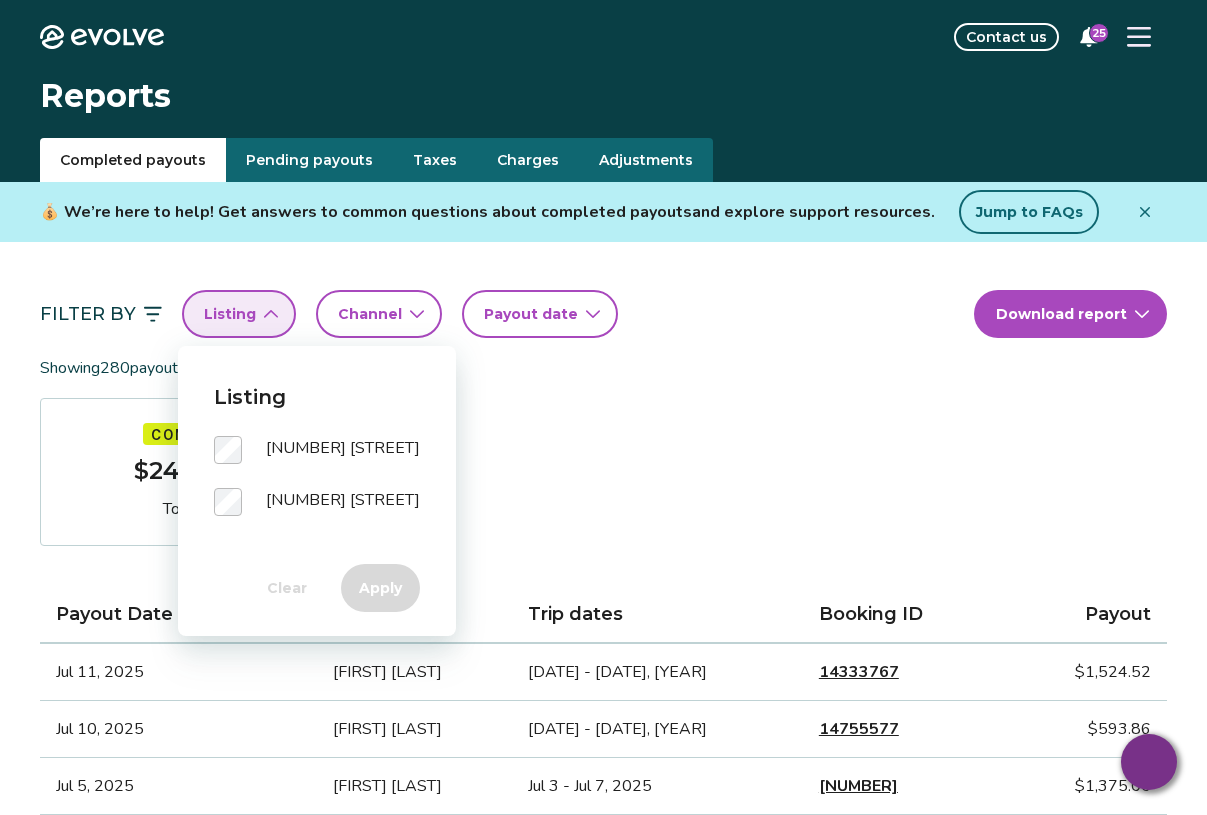 click on "[NUMBER] [STREET]" at bounding box center (343, 450) 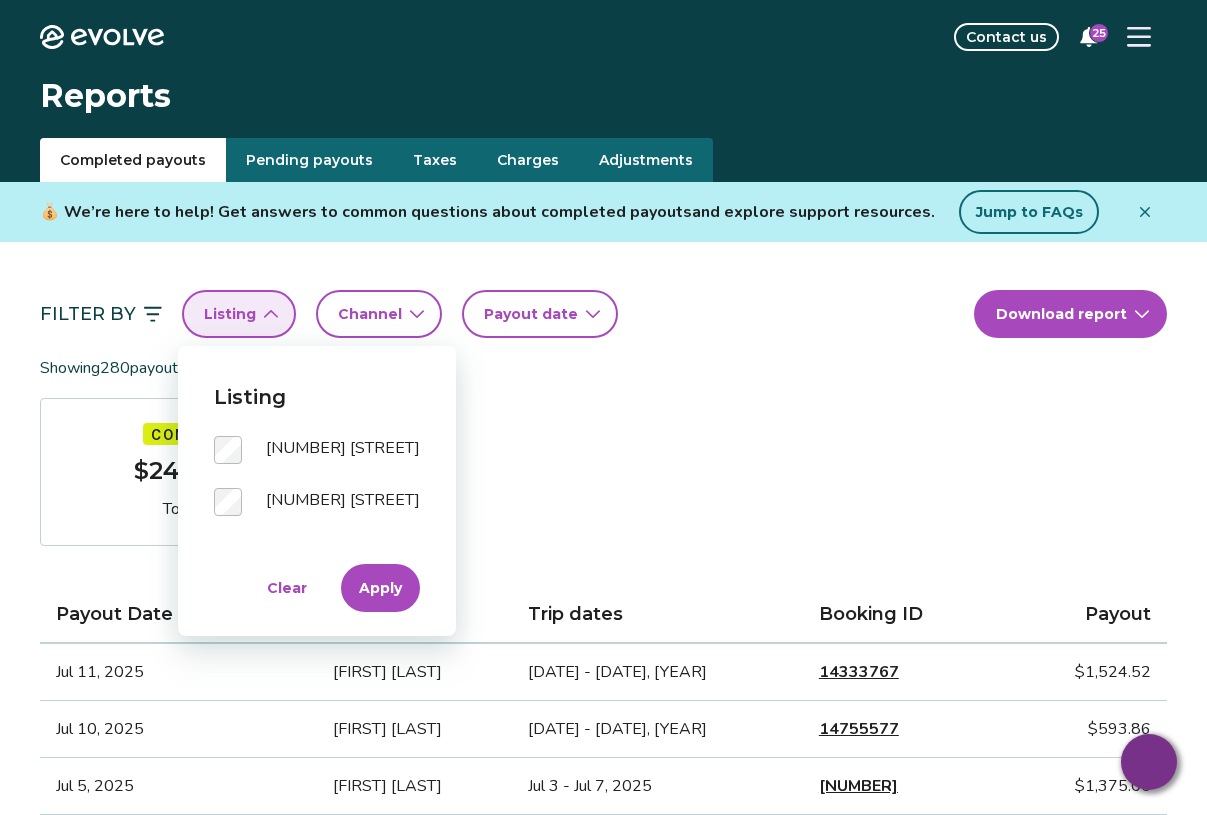 click on "Apply" at bounding box center (380, 588) 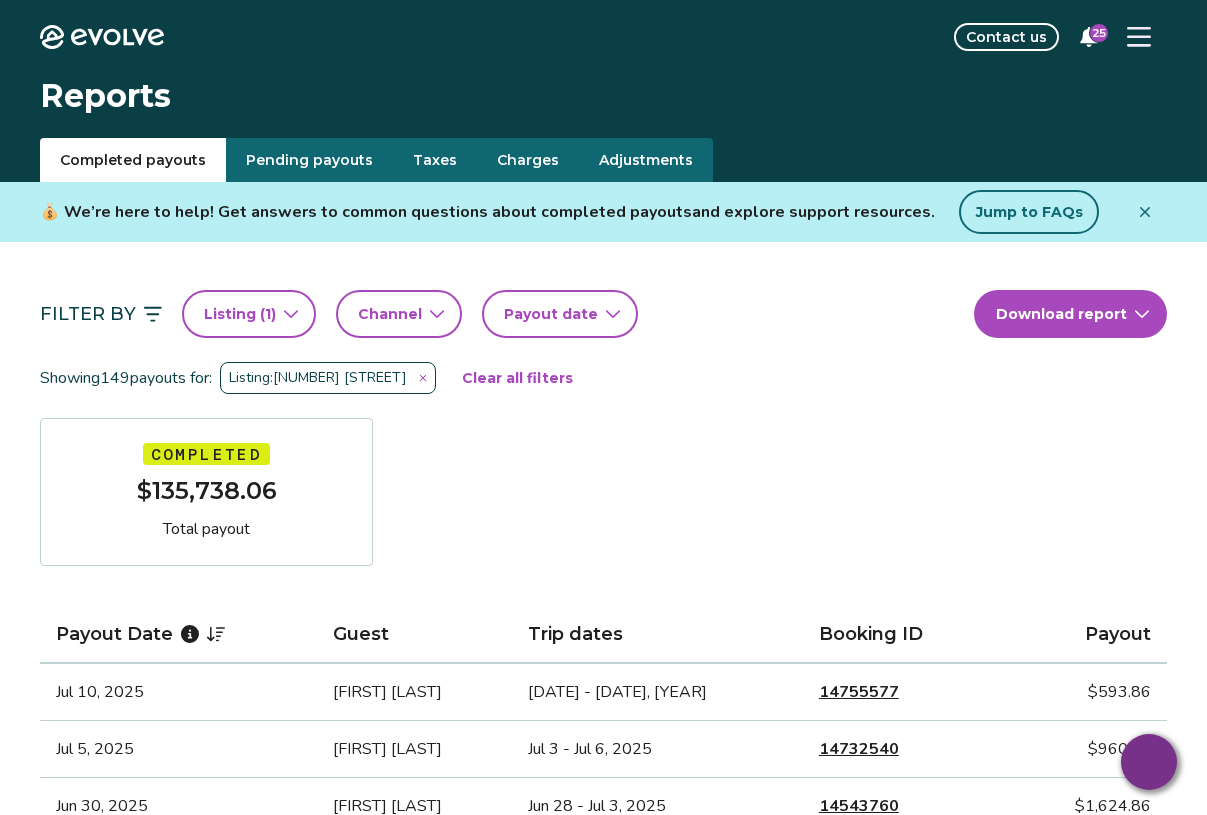 click on "Evolve Contact us [YEAR] Reports Completed payouts Pending payouts Taxes Charges Adjustments 💰 We’re here to help! Get answers to common questions about   completed payouts  and explore support resources. Jump to FAQs Filter By  Listing ( 1 ) Channel Payout date Download   report Showing  149  payouts   for: Listing:  [NUMBER] [STREET] Clear all filters Completed [CURRENCY] Total payout Payout Date Guest Trip dates Booking ID Payout [DATE] [FIRST] [LAST] [DATE] - [DATE], [YEAR] [NUMBER] [CURRENCY] [DATE] [FIRST] [LAST] [DATE] - [DATE], [YEAR] [NUMBER] [CURRENCY] [DATE] [FIRST] [LAST] [DATE] - [DATE], [YEAR] [NUMBER] [CURRENCY] [DATE] [FIRST] [LAST] [DATE] - [DATE], [YEAR] [NUMBER] [CURRENCY] [DATE] [FIRST] [LAST] [DATE] - [DATE], [YEAR] [NUMBER] [CURRENCY] [DATE] [FIRST] [LAST] [DATE] - [DATE], [YEAR] [NUMBER] [CURRENCY] [DATE] [FIRST] [LAST] [DATE] - [DATE], [YEAR] [NUMBER] [CURRENCY] [DATE] [FIRST] [LAST] [DATE] - [DATE], [YEAR] [NUMBER] [CURRENCY] [DATE] [FIRST] [LAST] [DATE] - [DATE], [YEAR] [NUMBER] [CURRENCY] 1 2 3" at bounding box center (603, 1503) 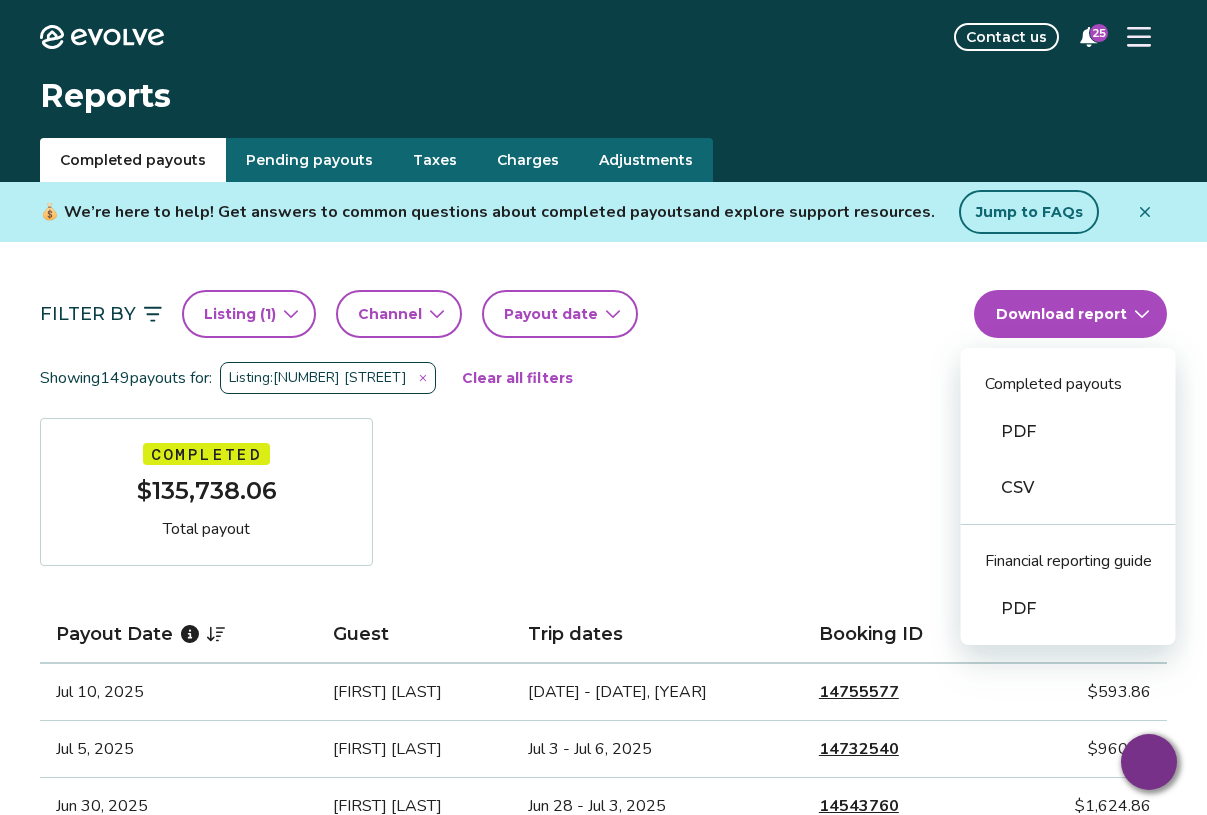 click on "CSV" at bounding box center (1068, 488) 